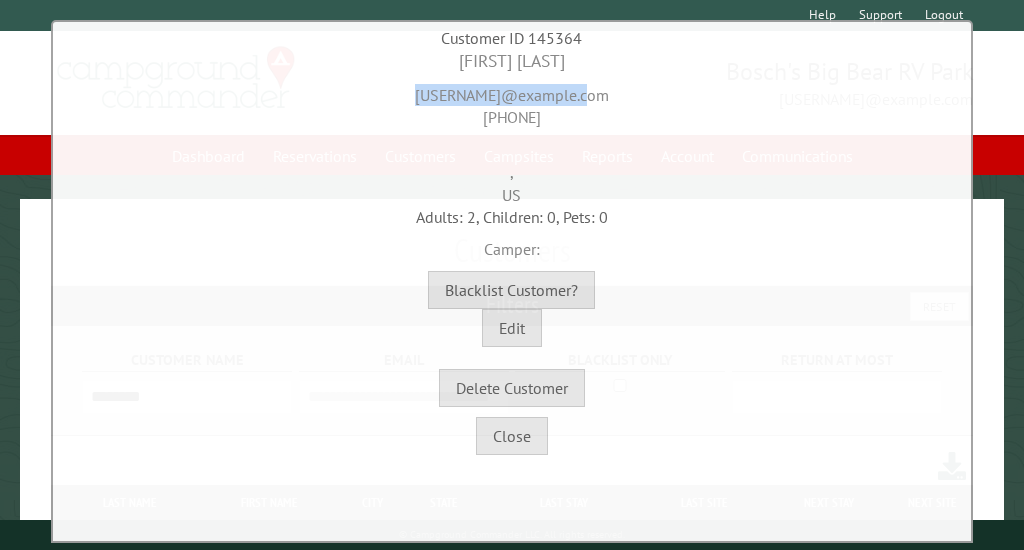 scroll, scrollTop: 137, scrollLeft: 0, axis: vertical 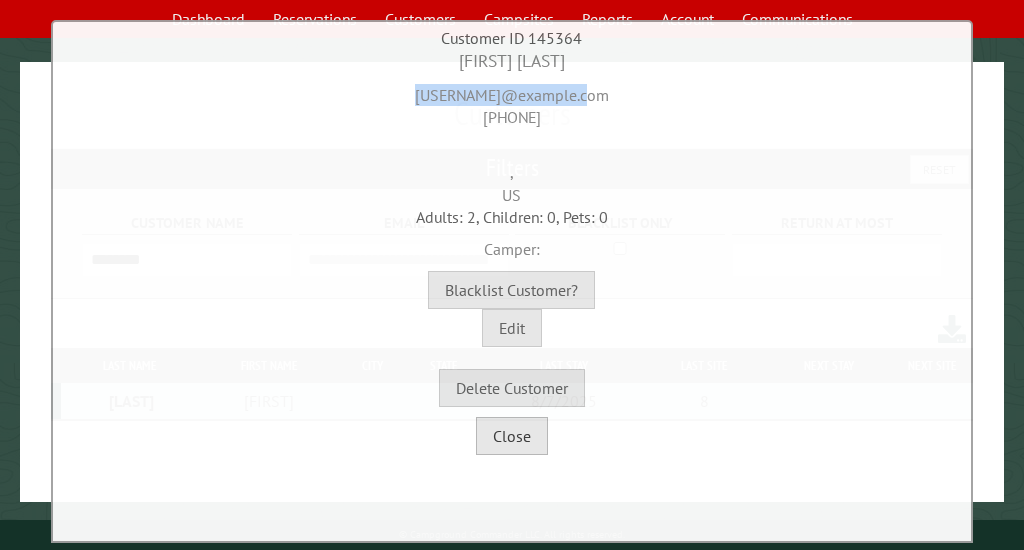 click on "Close" at bounding box center [512, 436] 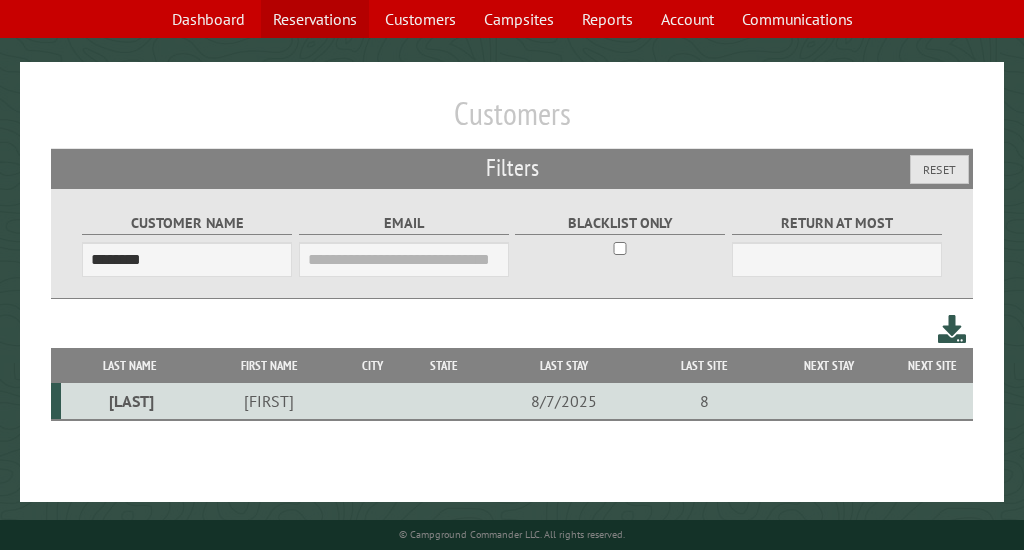 click on "Reservations" at bounding box center [315, 19] 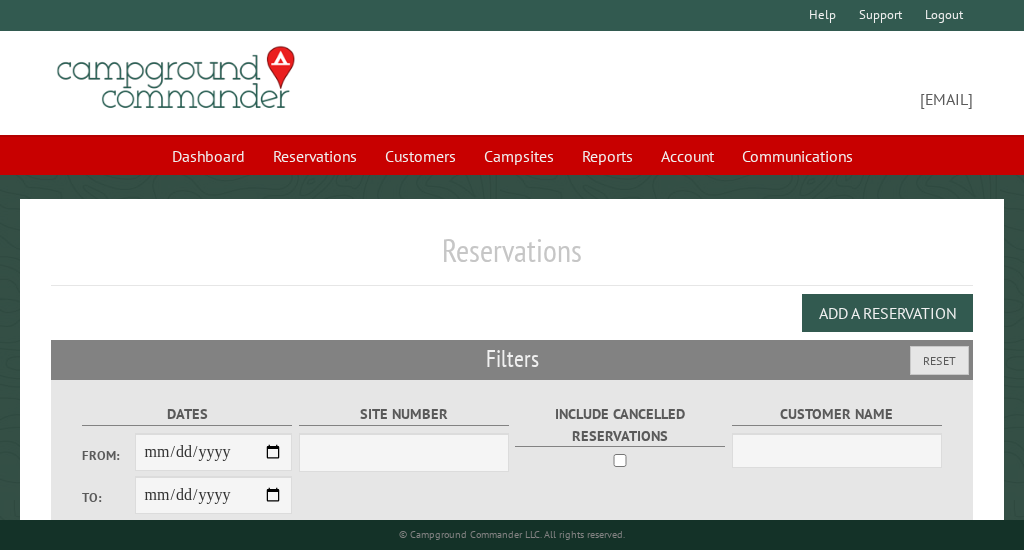 scroll, scrollTop: 0, scrollLeft: 0, axis: both 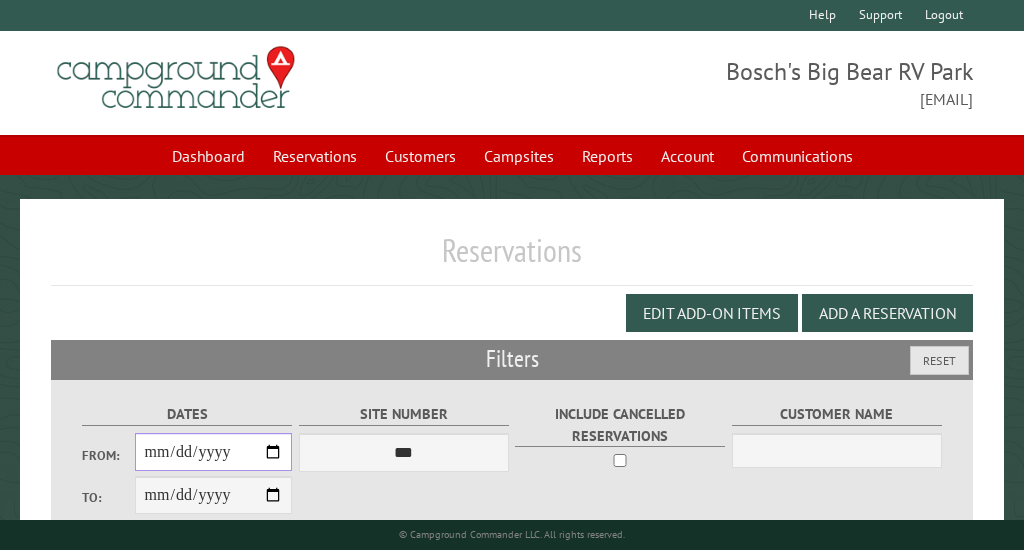 click on "From:" at bounding box center [214, 452] 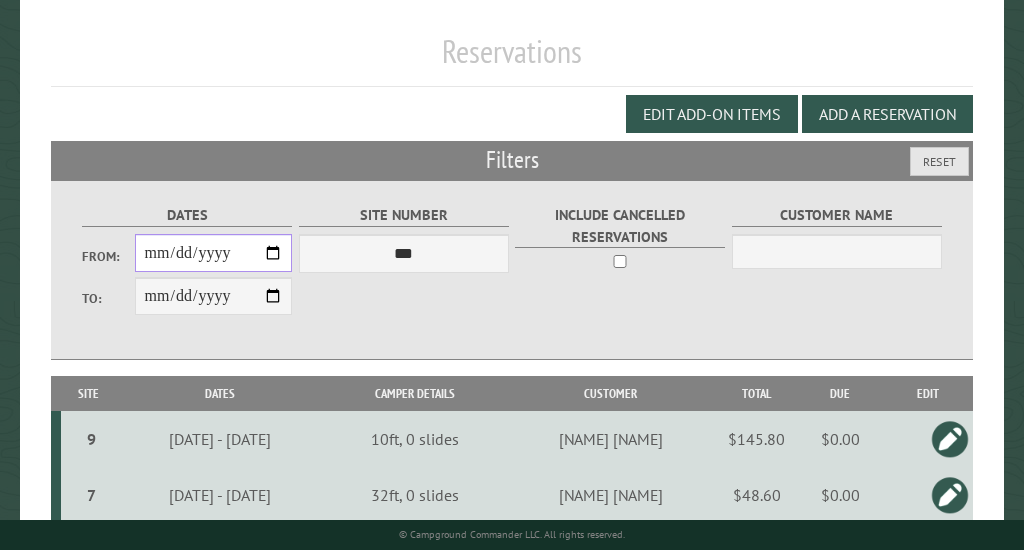 scroll, scrollTop: 197, scrollLeft: 0, axis: vertical 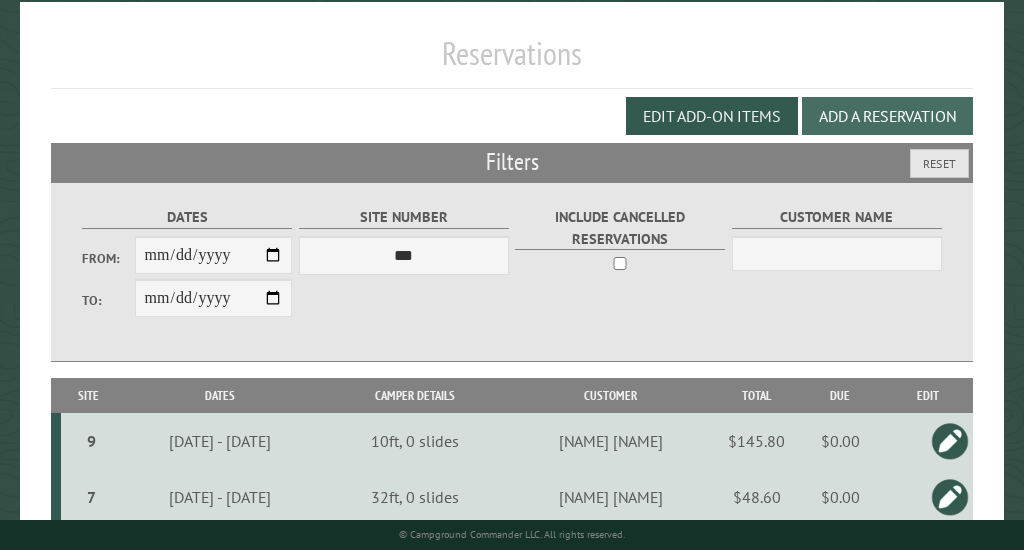 click on "Add a Reservation" at bounding box center [887, 116] 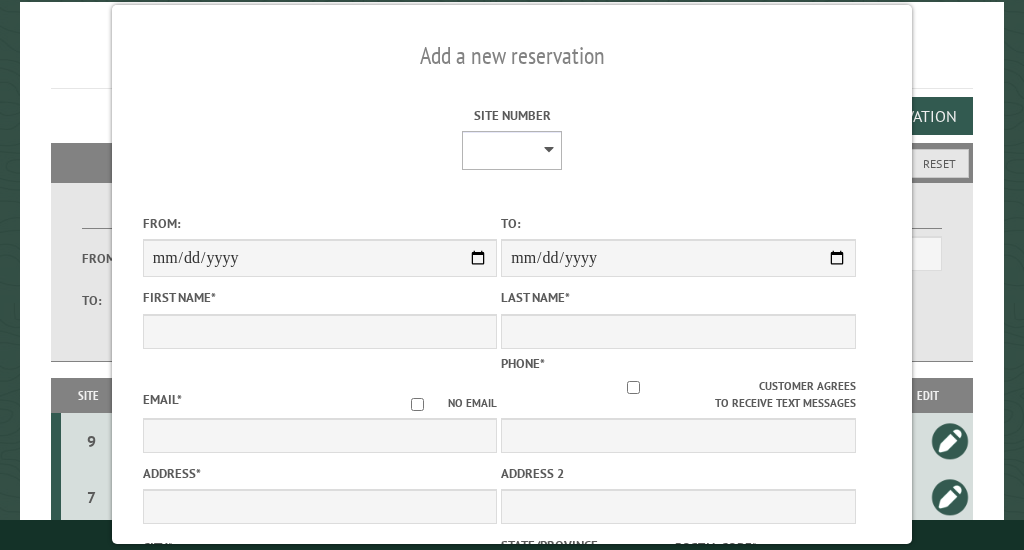 click on "* * * * * * * * * ** ** ** ** ** ** ** ** ** ** ** ** ** ** ** ***" at bounding box center [512, 150] 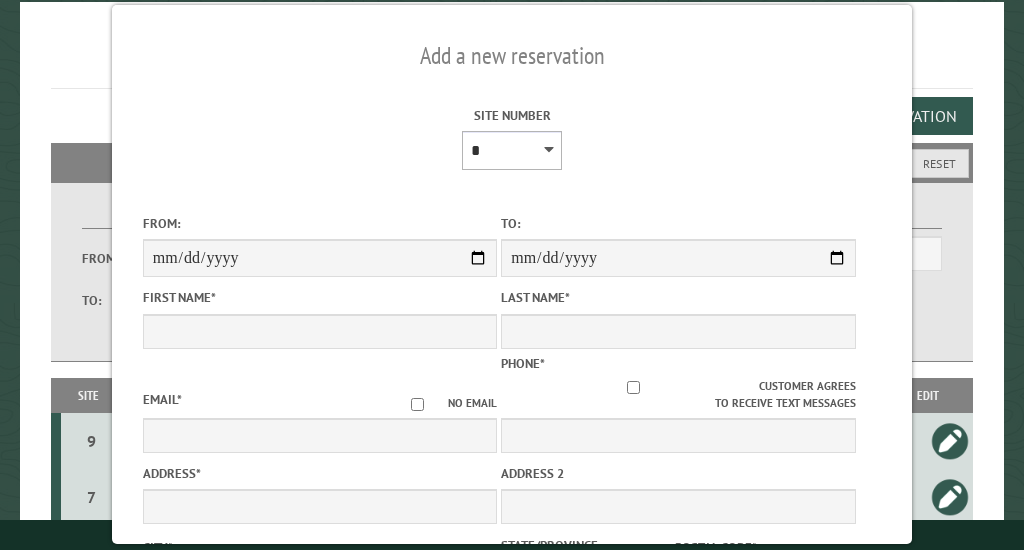 type on "****" 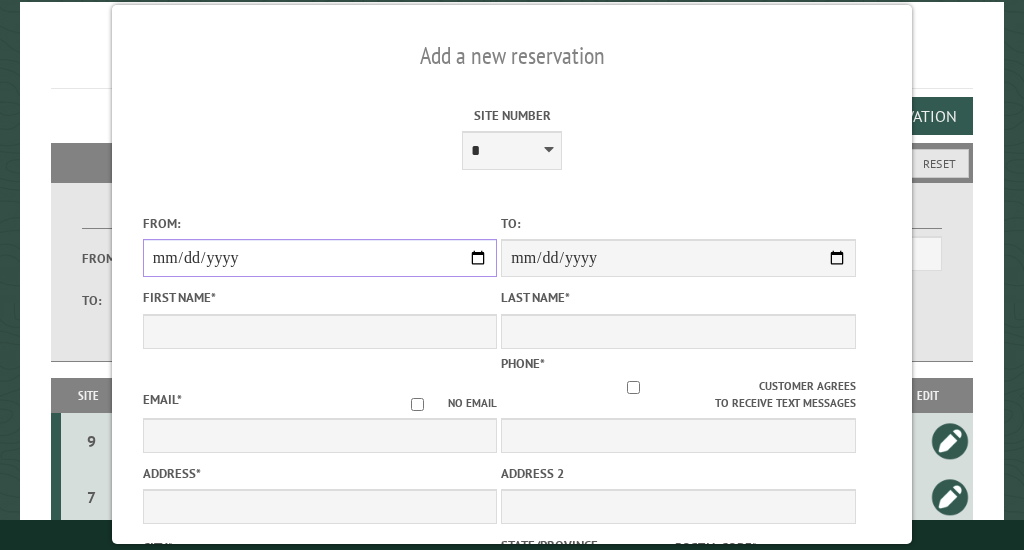click on "From:" at bounding box center (320, 258) 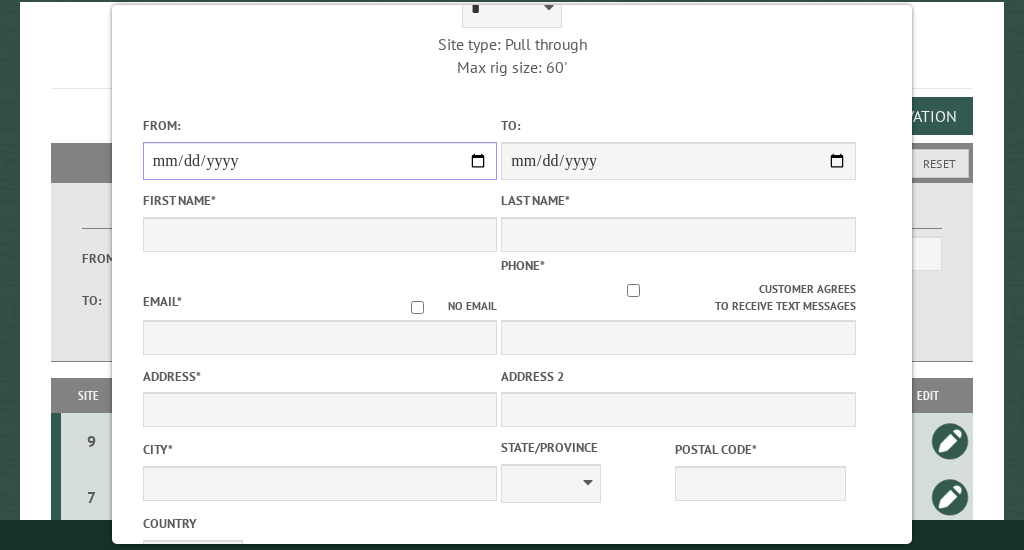 scroll, scrollTop: 145, scrollLeft: 0, axis: vertical 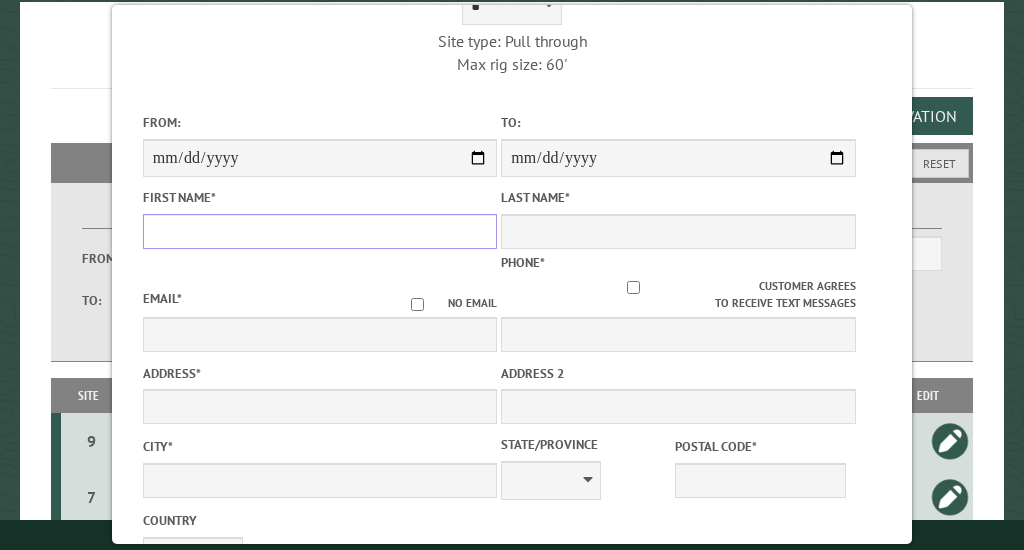 click on "First Name *" at bounding box center [320, 231] 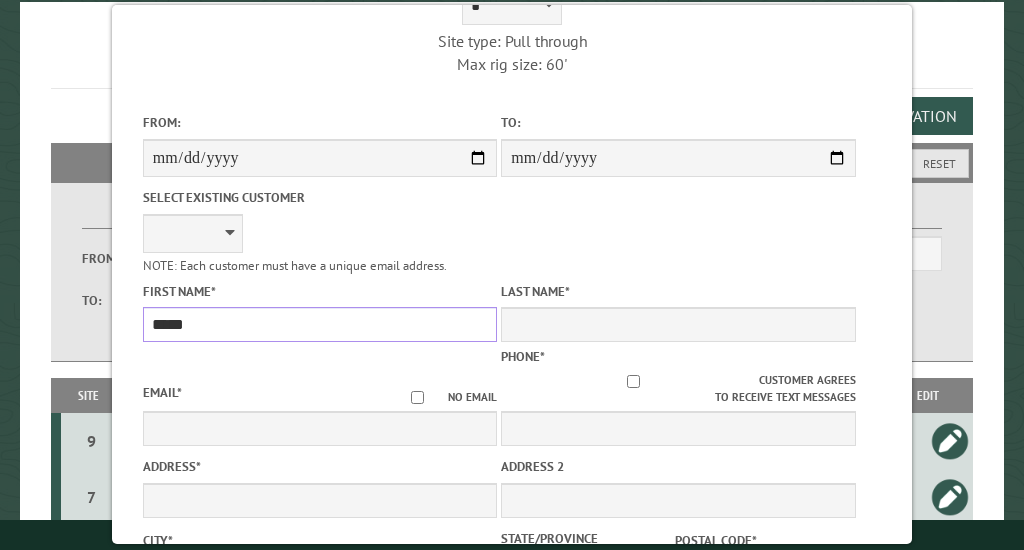 type on "*****" 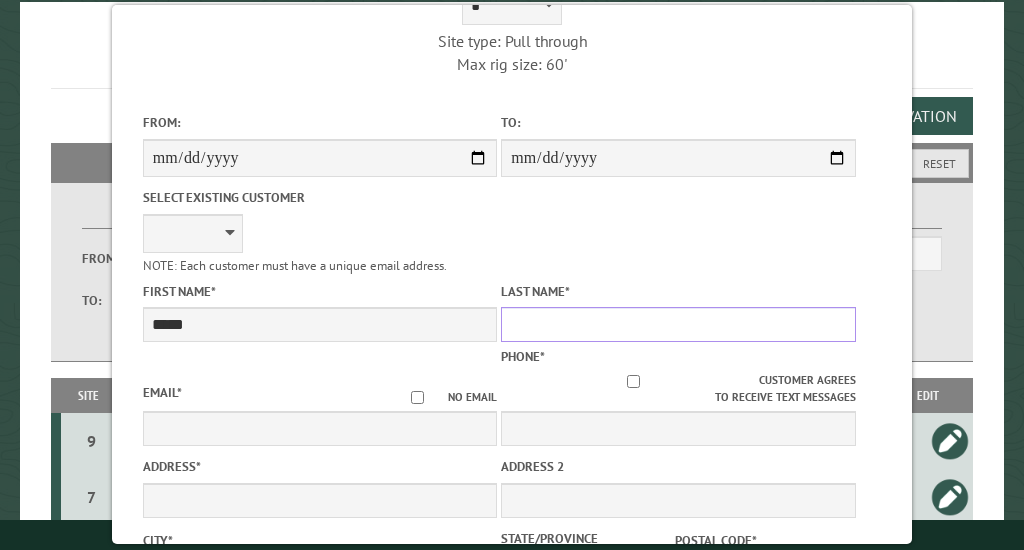 click on "Last Name *" at bounding box center [678, 324] 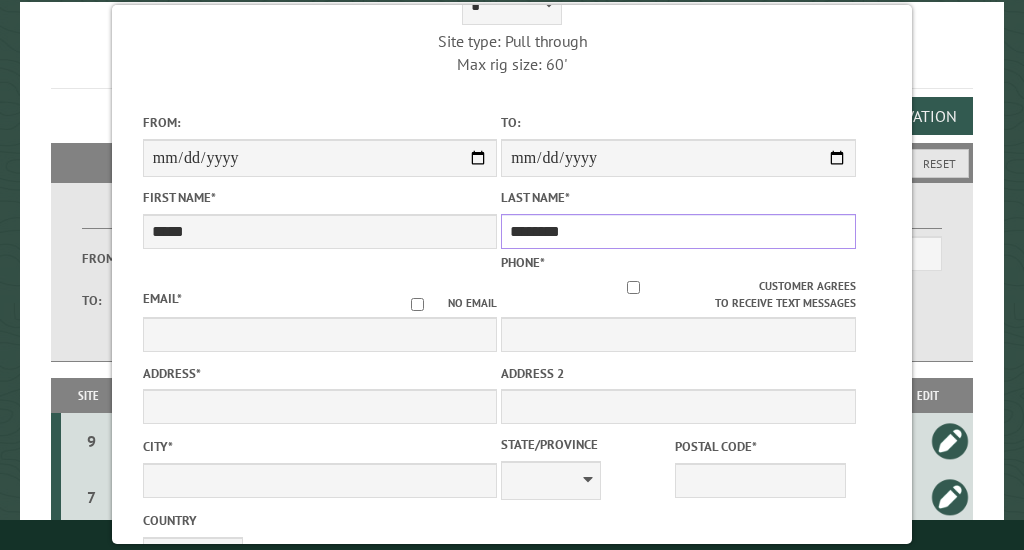 type on "********" 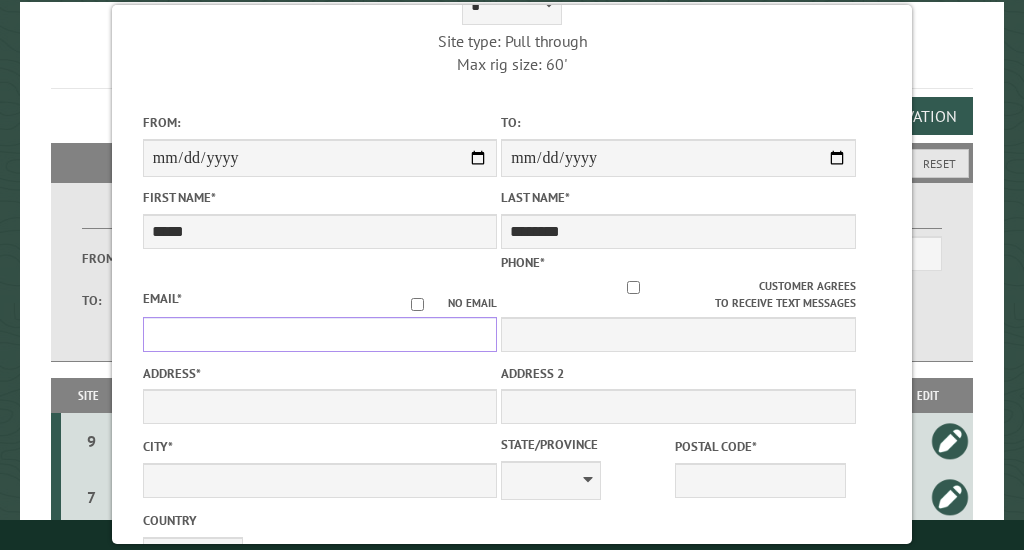 click on "Email *" at bounding box center [320, 334] 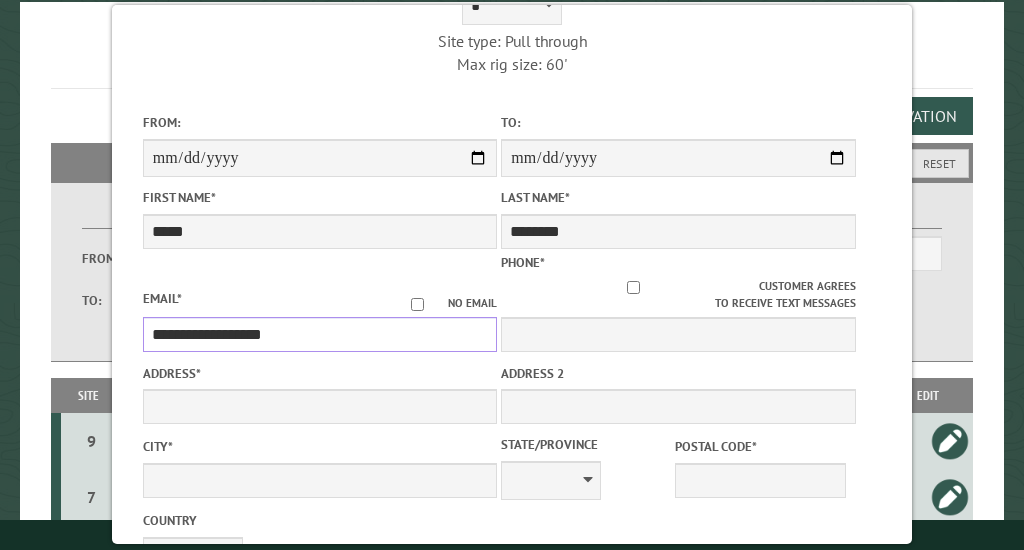 type on "**********" 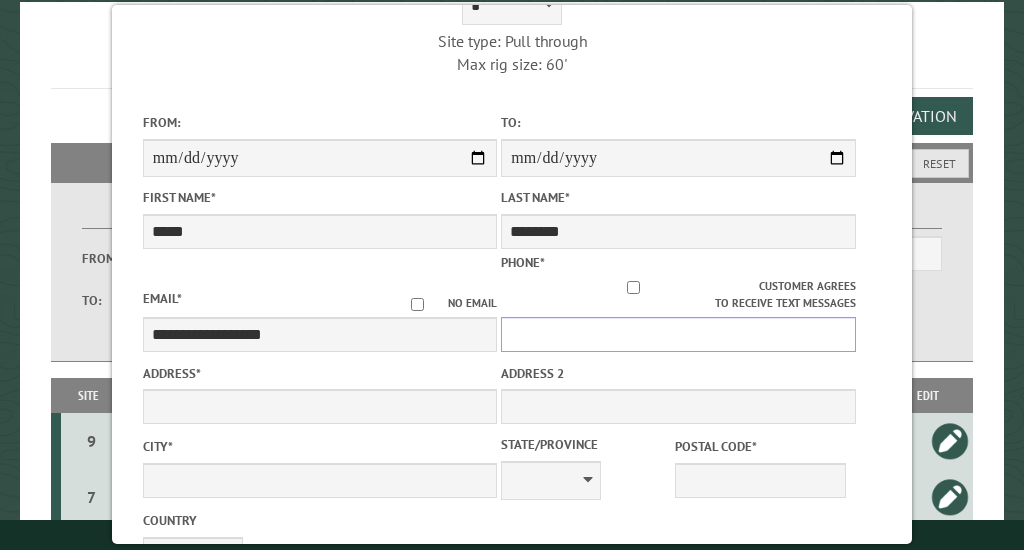 click on "Phone *" at bounding box center [678, 334] 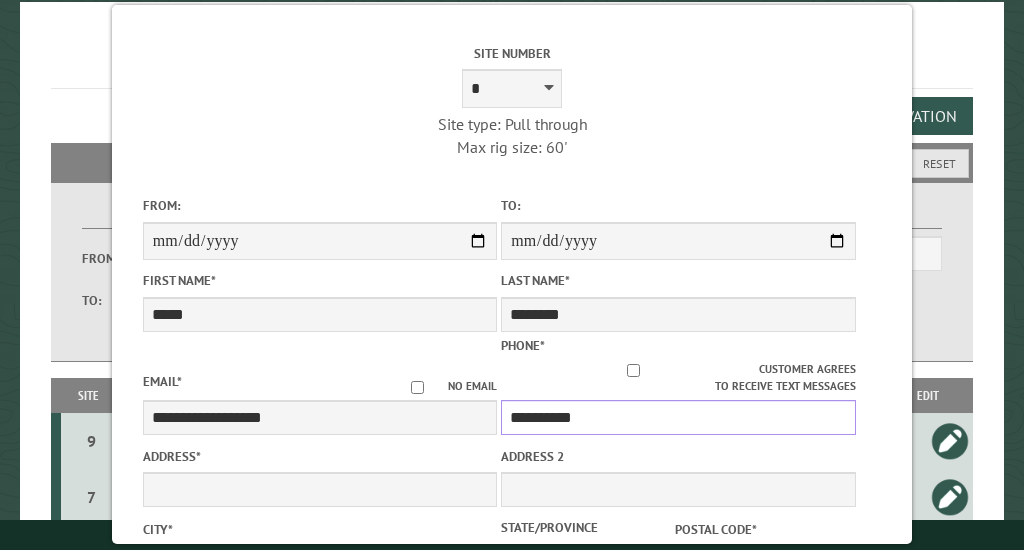 scroll, scrollTop: 57, scrollLeft: 0, axis: vertical 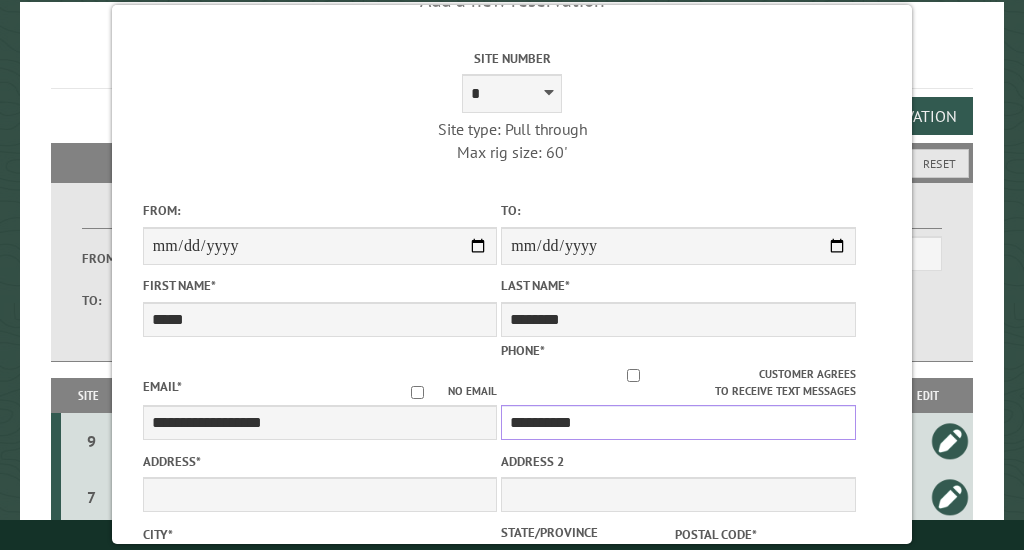 type on "**********" 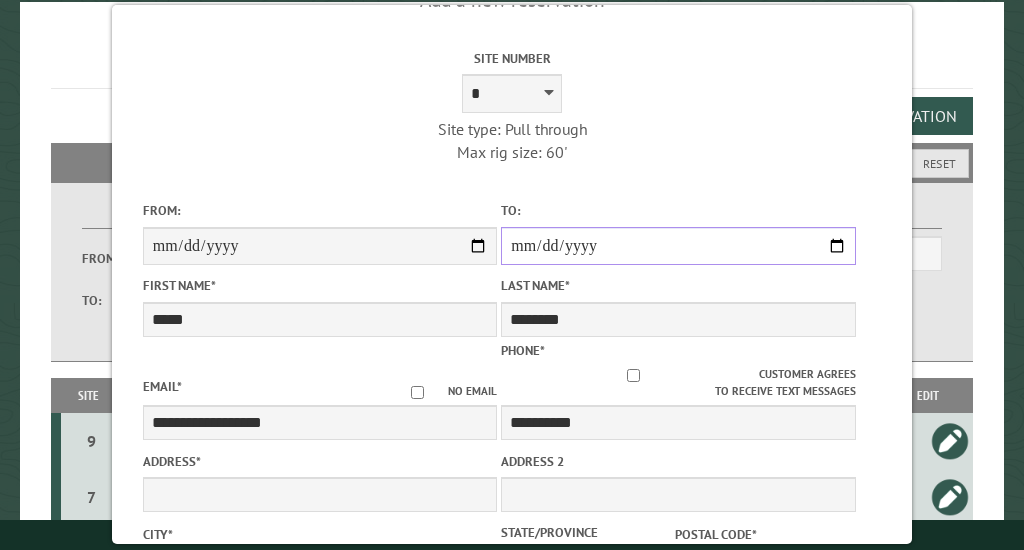 click on "**********" at bounding box center (678, 246) 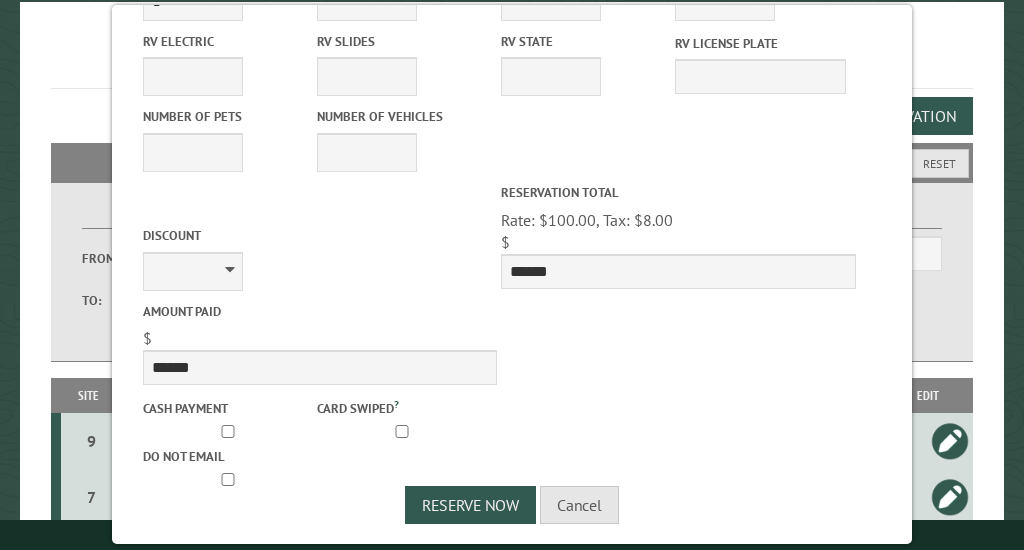 scroll, scrollTop: 786, scrollLeft: 0, axis: vertical 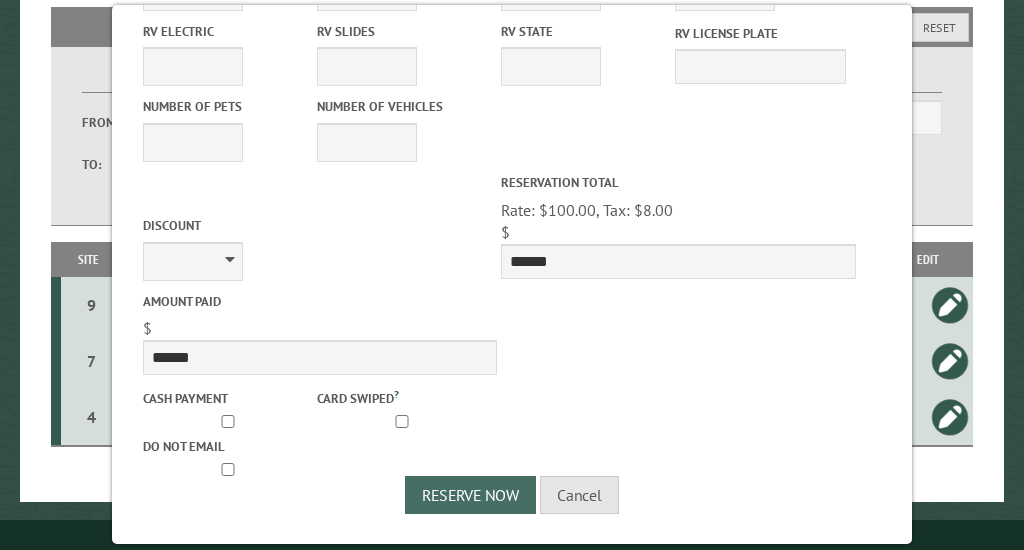 click on "Reserve Now" at bounding box center [470, 495] 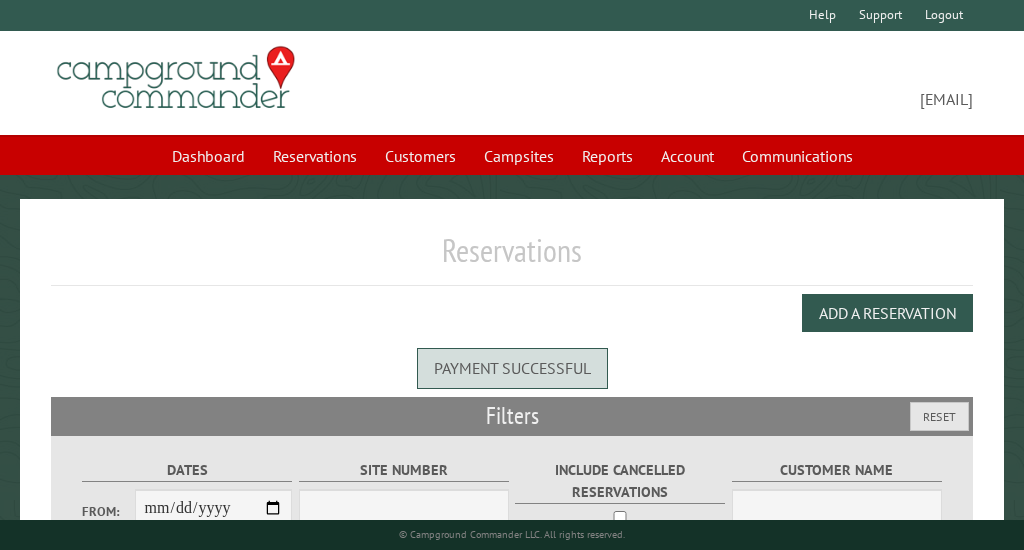 scroll, scrollTop: 0, scrollLeft: 0, axis: both 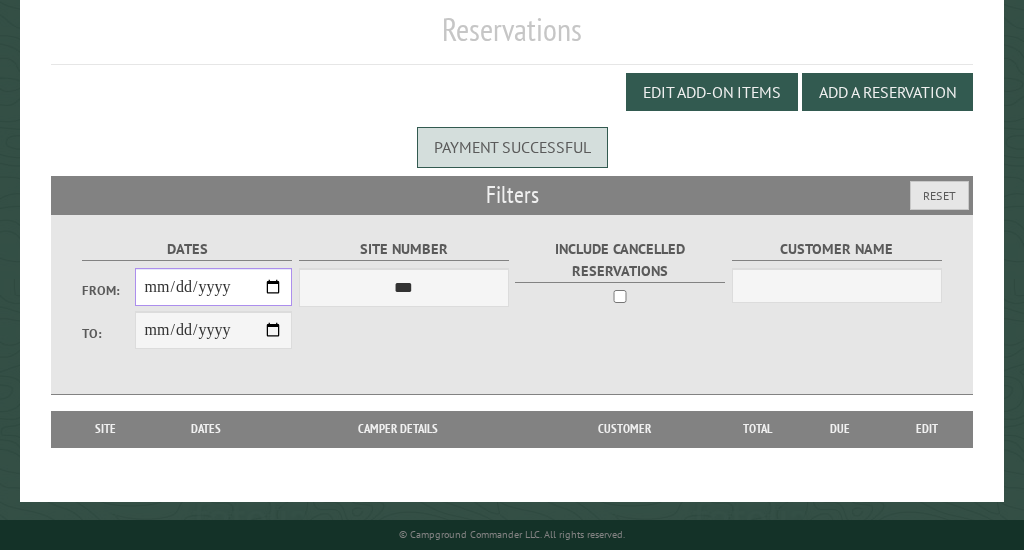 click on "From:" at bounding box center (214, 287) 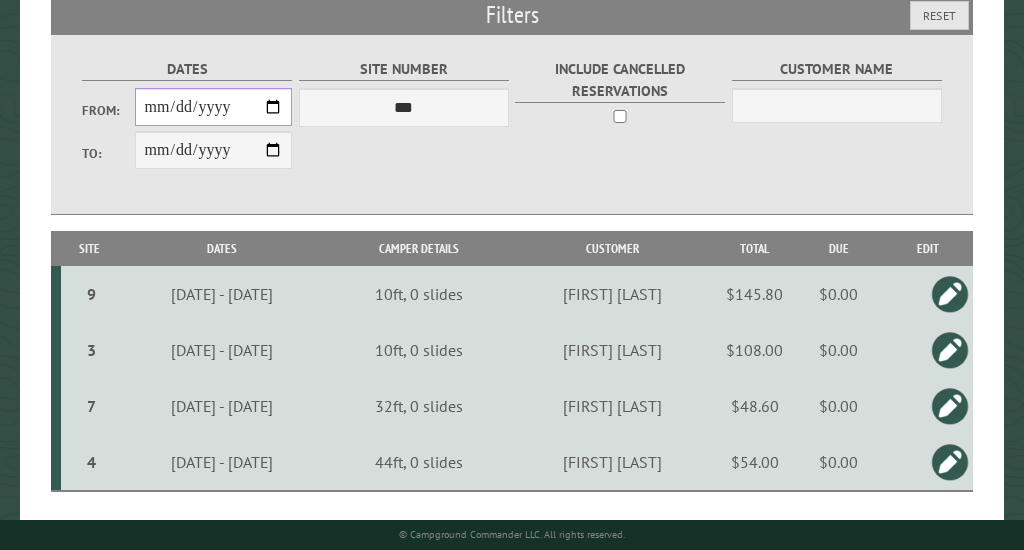 scroll, scrollTop: 451, scrollLeft: 0, axis: vertical 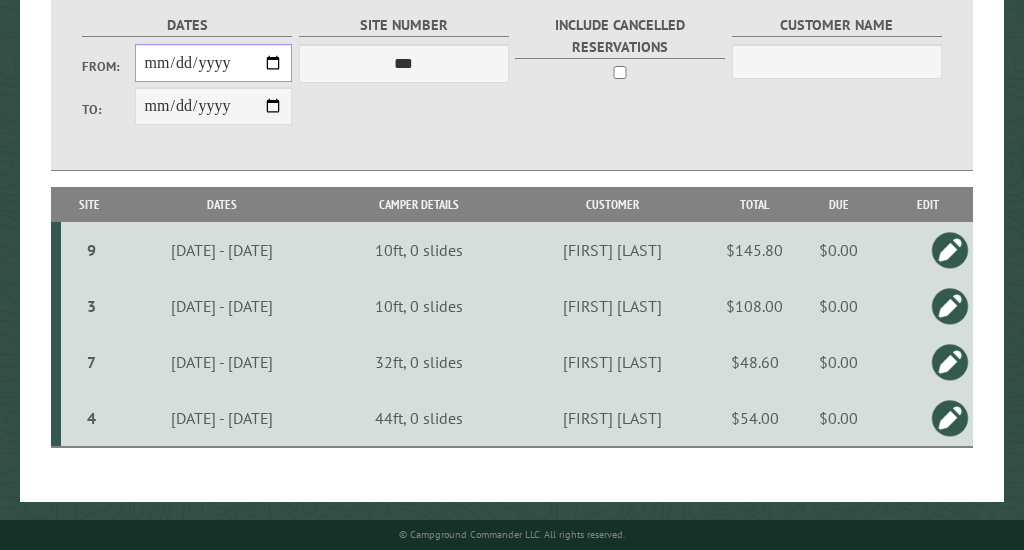 click on "**********" at bounding box center [214, 63] 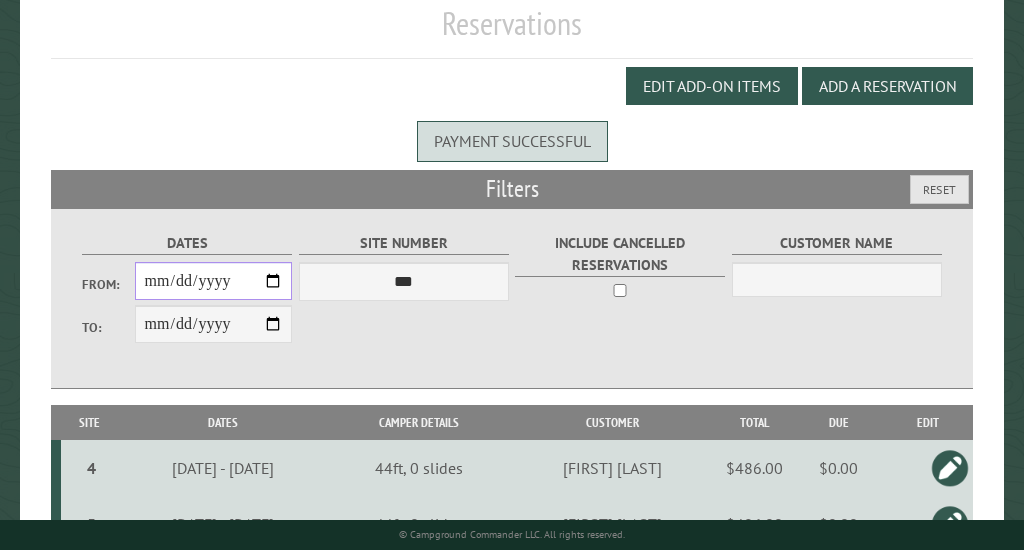 scroll, scrollTop: 221, scrollLeft: 0, axis: vertical 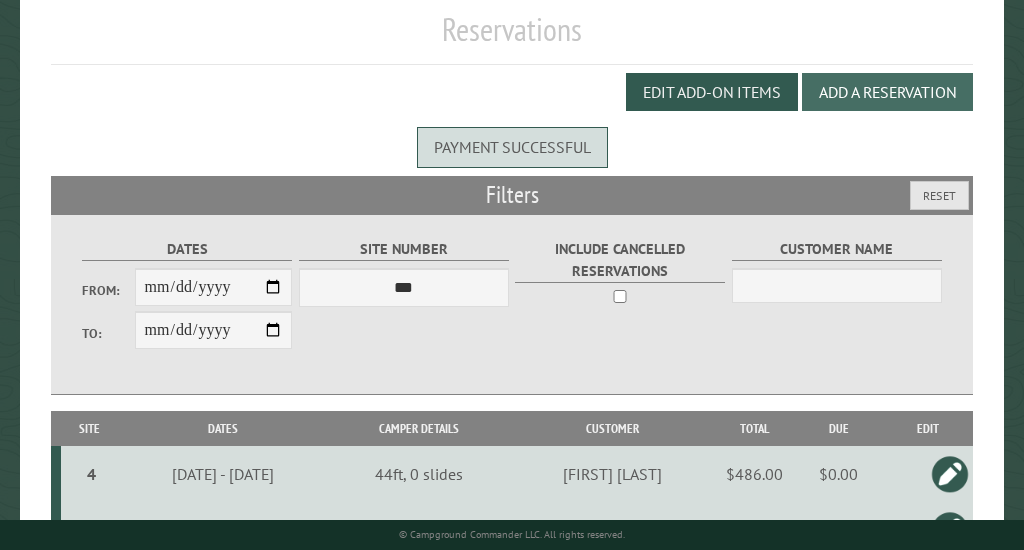 click on "Add a Reservation" at bounding box center (887, 92) 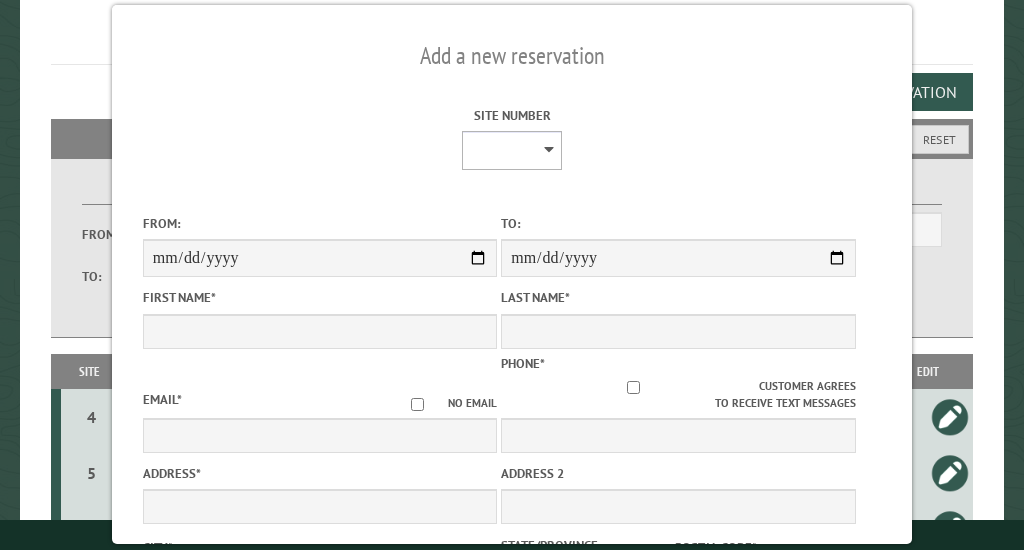 click on "* * * * * * * * * ** ** ** ** ** ** ** ** ** ** ** ** ** ** ** ***" at bounding box center (512, 150) 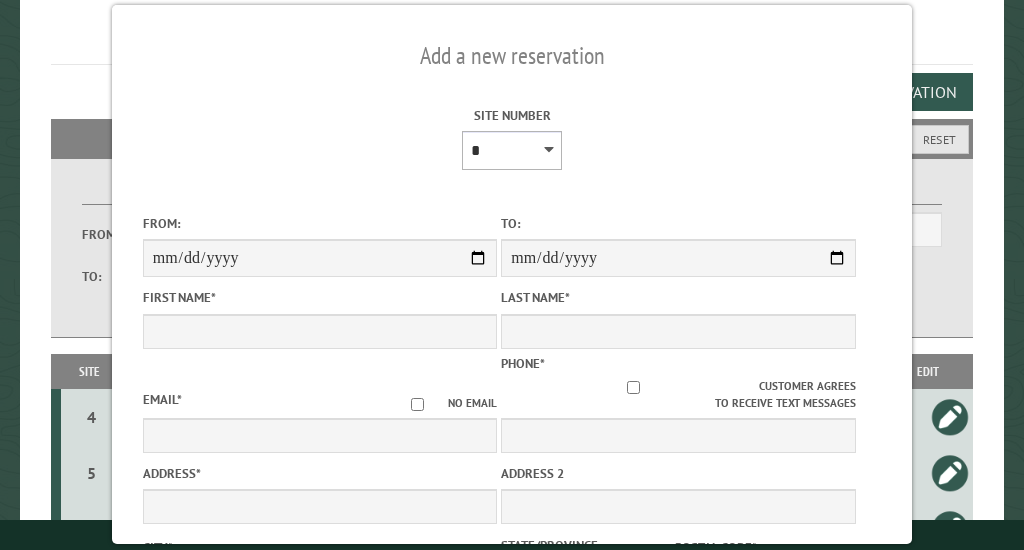 type on "****" 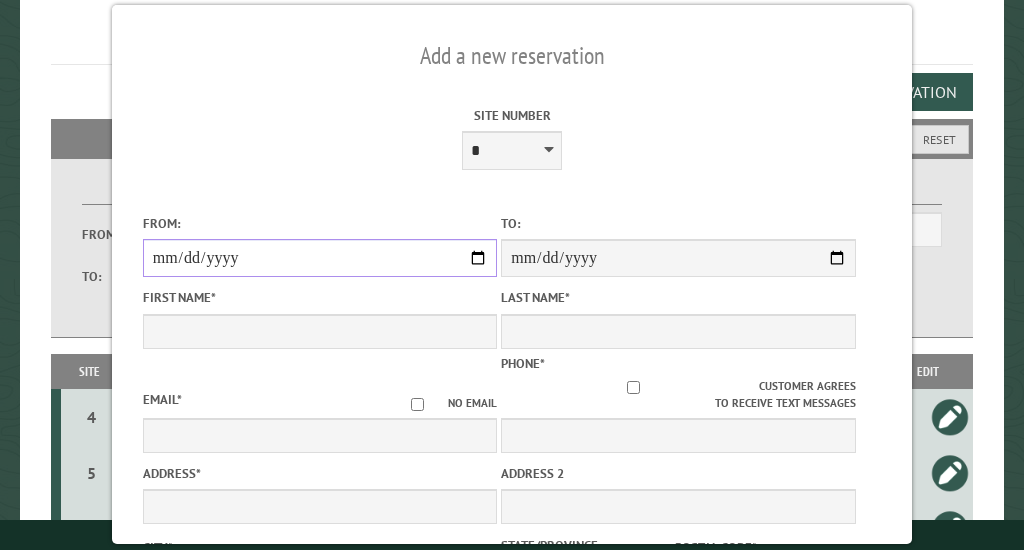 click on "From:" at bounding box center (320, 258) 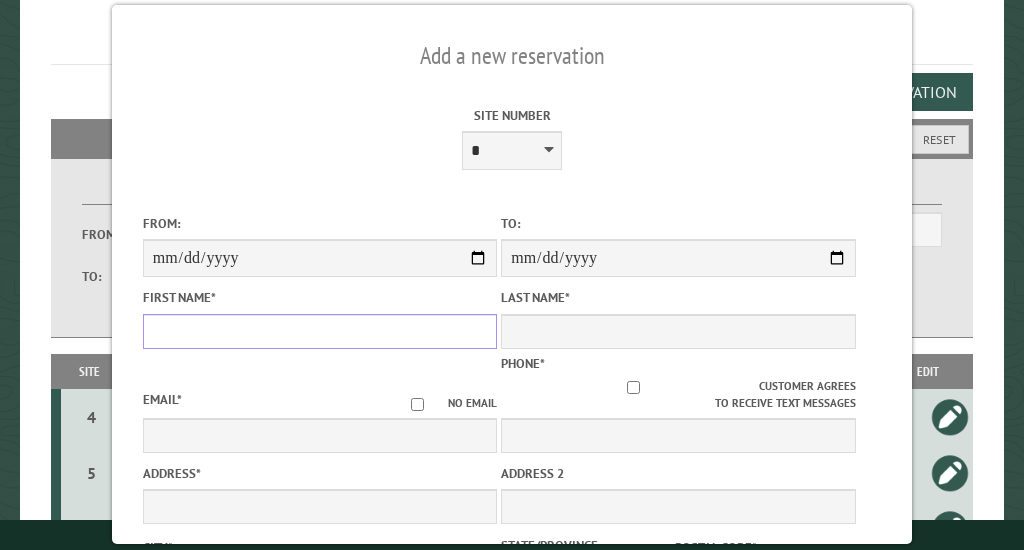 click on "First Name *" at bounding box center (320, 331) 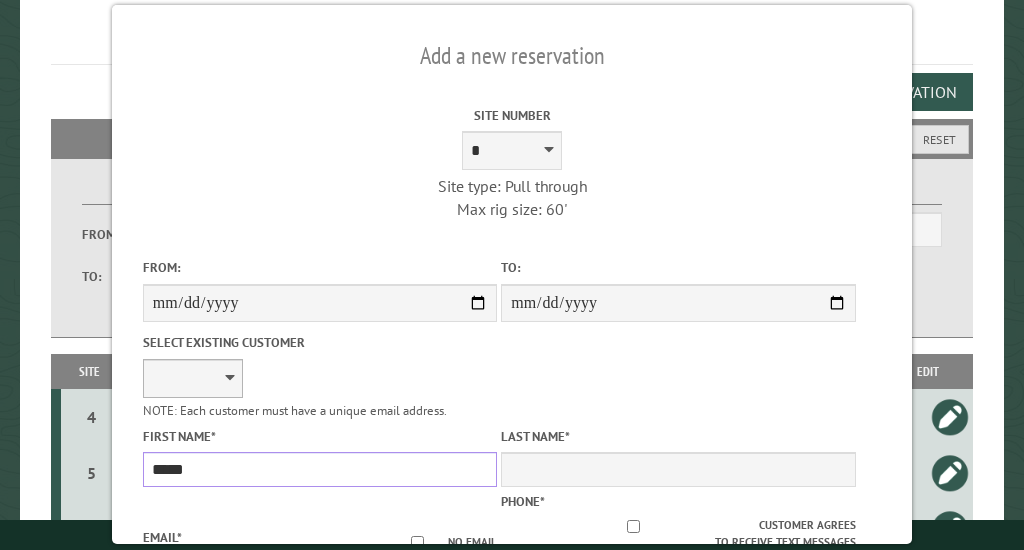 type on "*****" 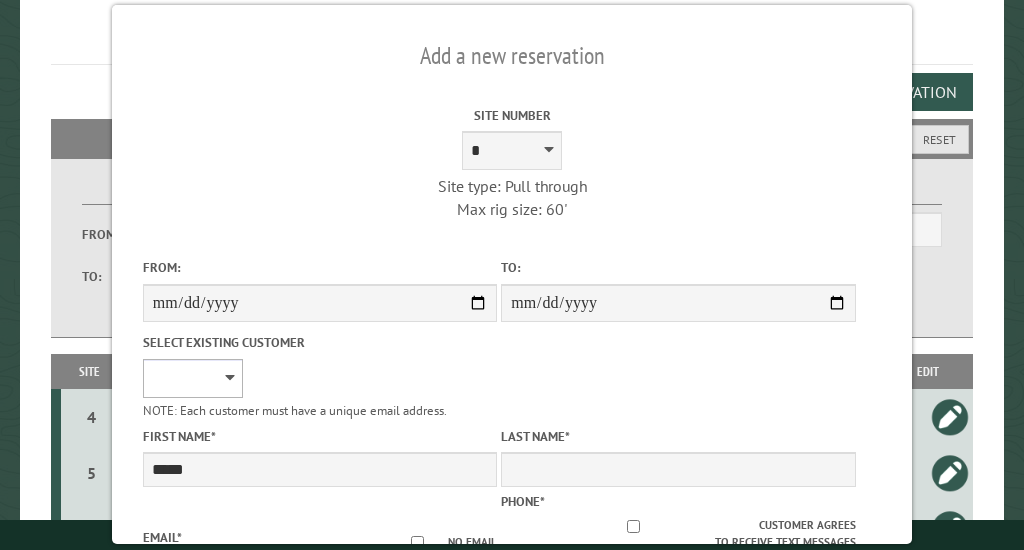 click on "**********" at bounding box center (193, 378) 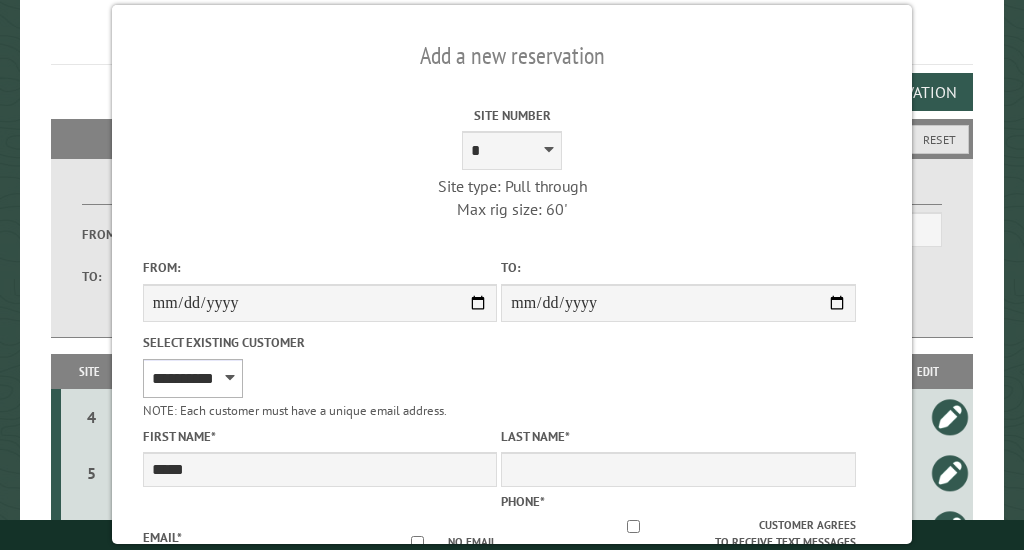 type on "********" 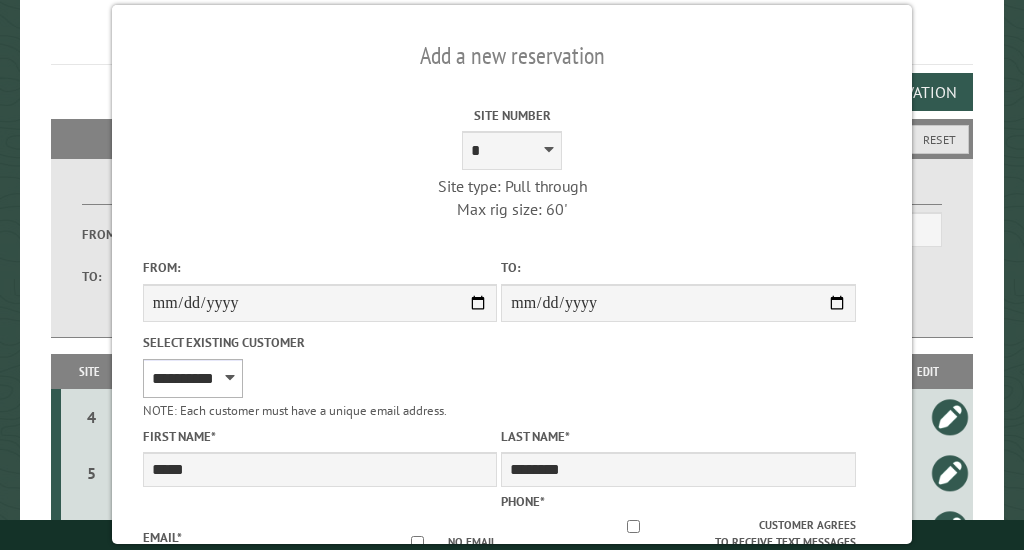 select on "**" 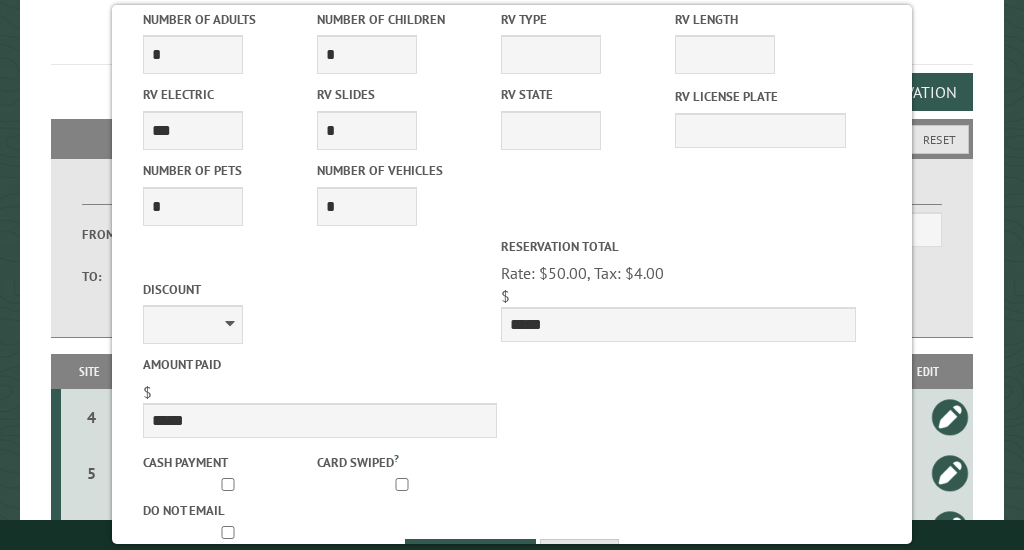 scroll, scrollTop: 879, scrollLeft: 0, axis: vertical 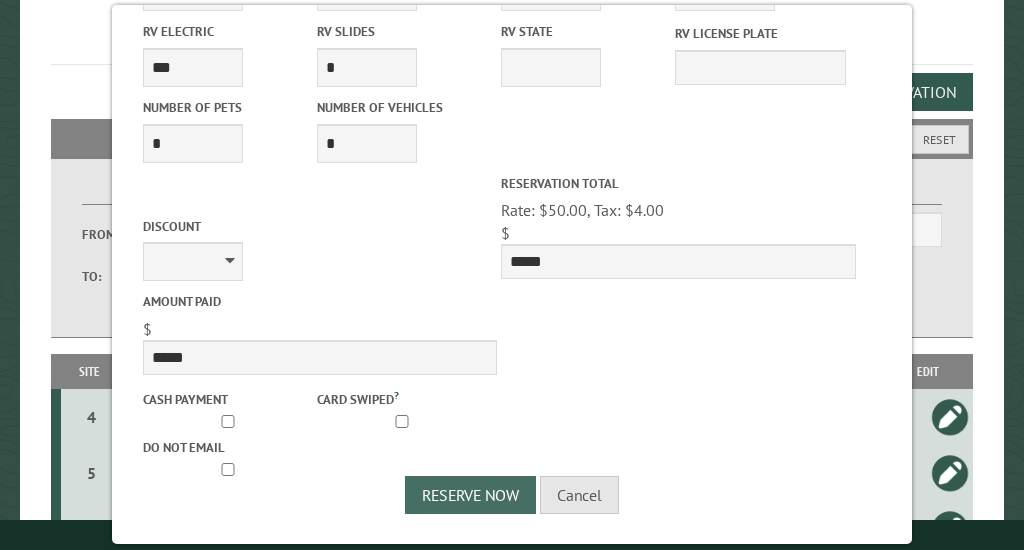 click on "Reserve Now" at bounding box center [470, 495] 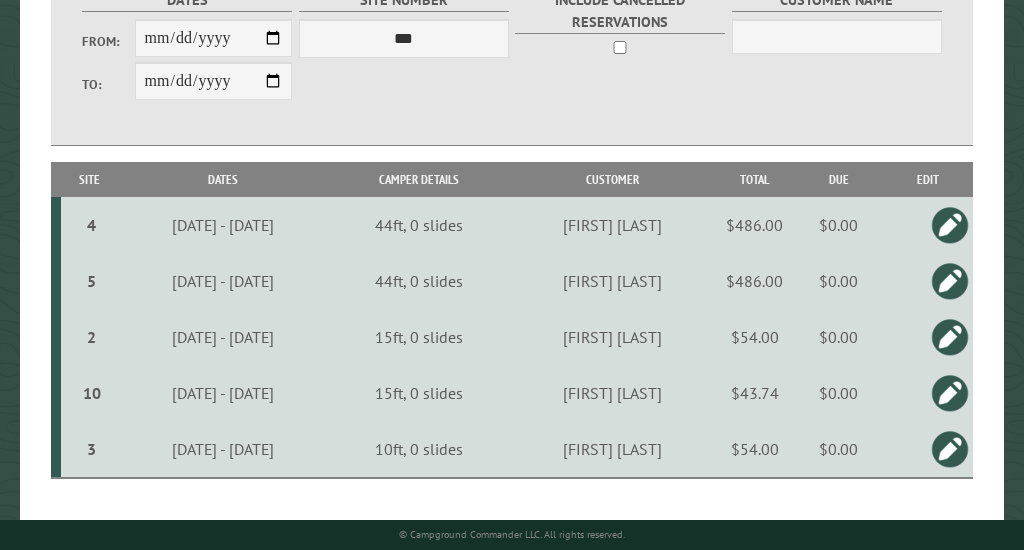 scroll, scrollTop: 438, scrollLeft: 0, axis: vertical 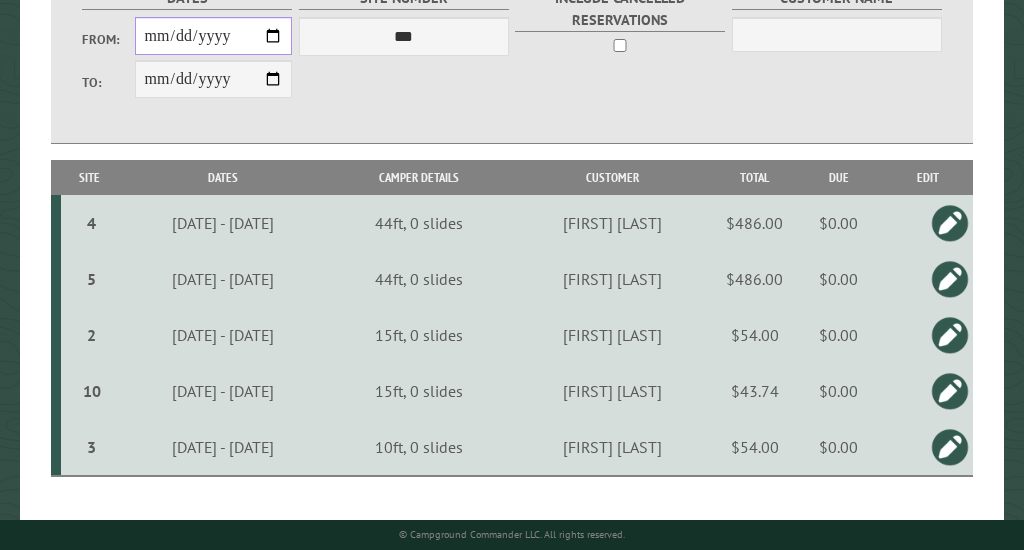 click on "**********" at bounding box center [214, 36] 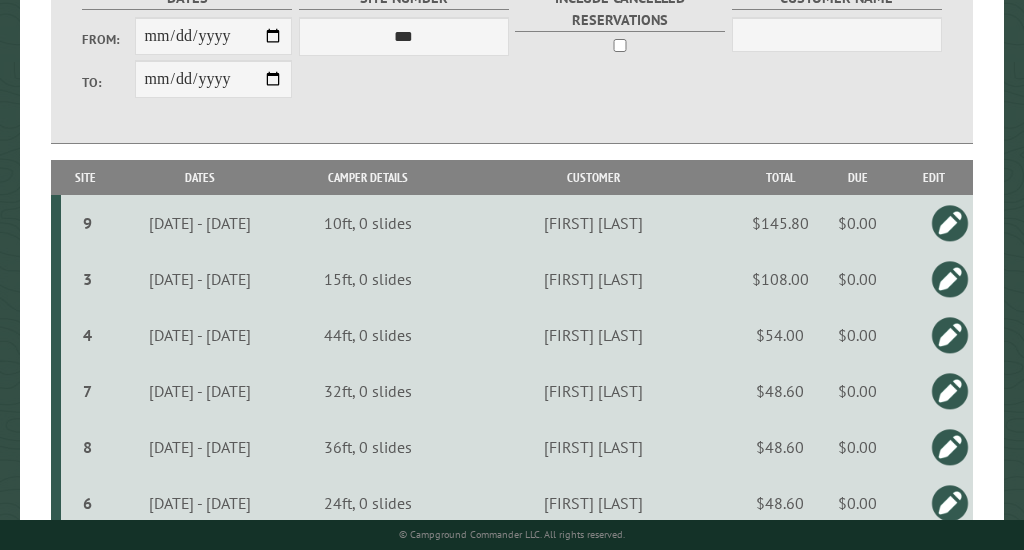 click at bounding box center [950, 279] 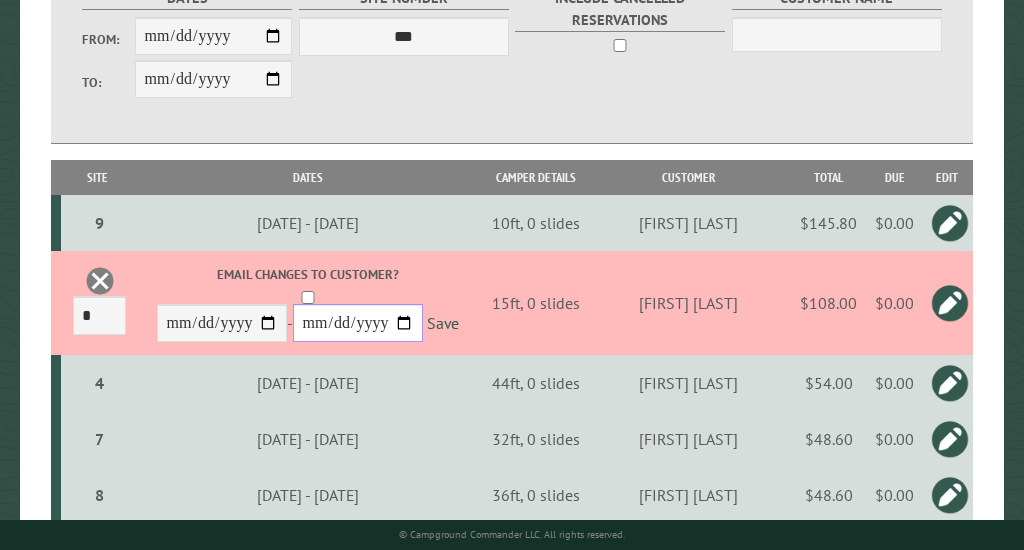 click on "**********" at bounding box center [358, 323] 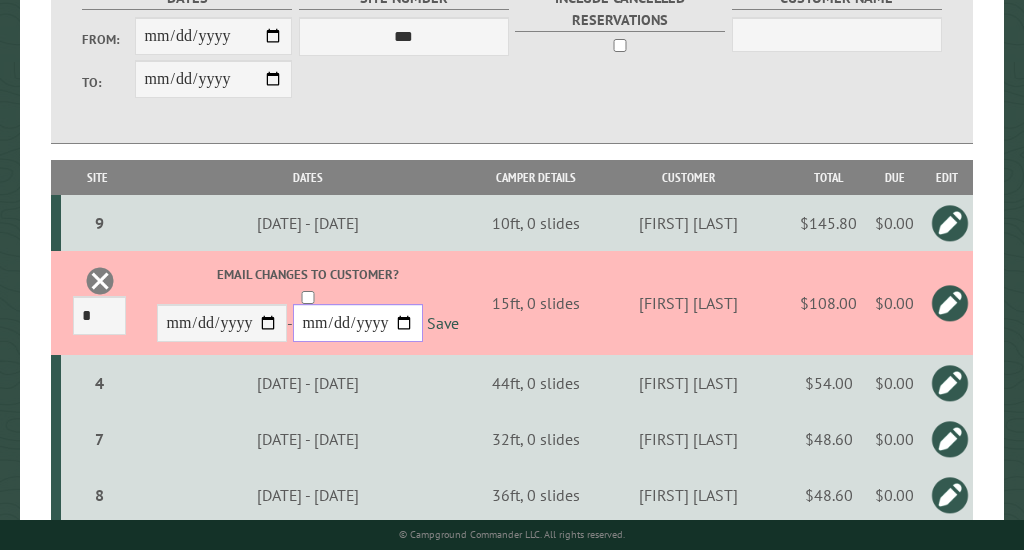 type on "**********" 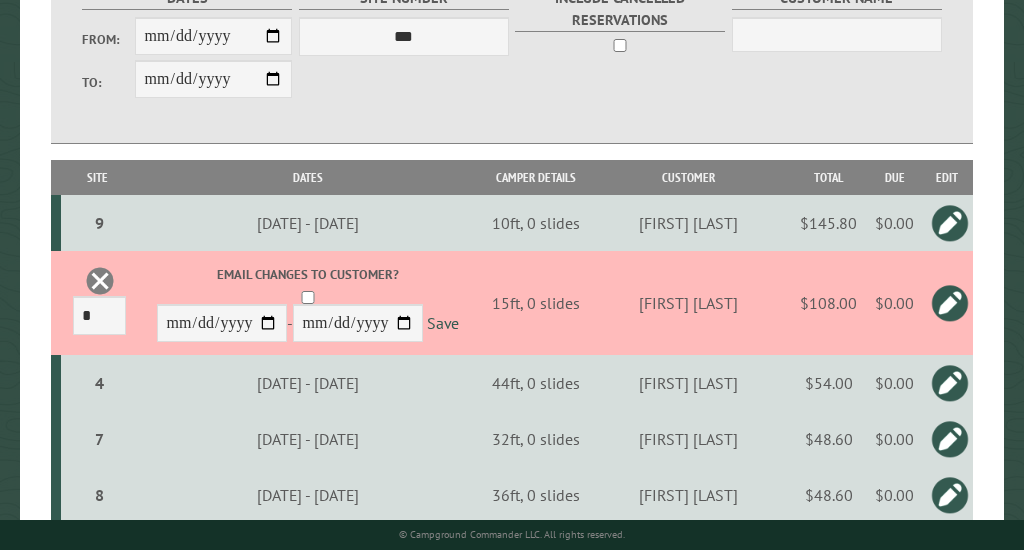 click at bounding box center (950, 303) 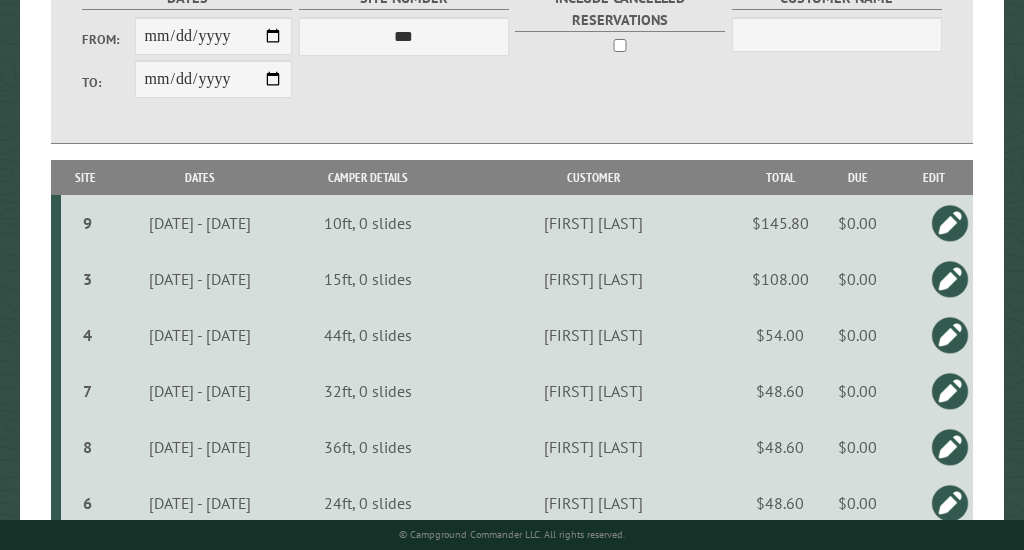 click at bounding box center [950, 279] 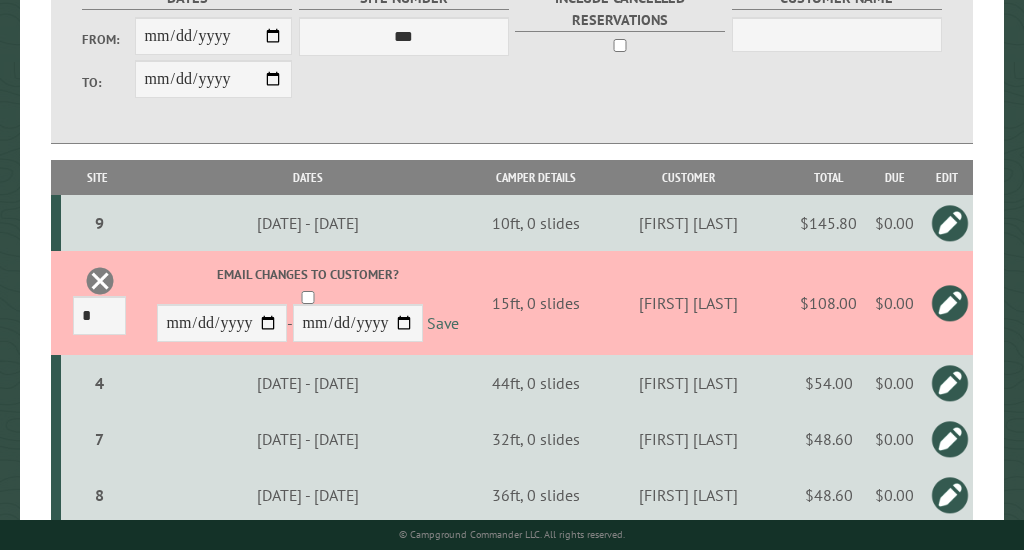 click on "Save" at bounding box center (443, 323) 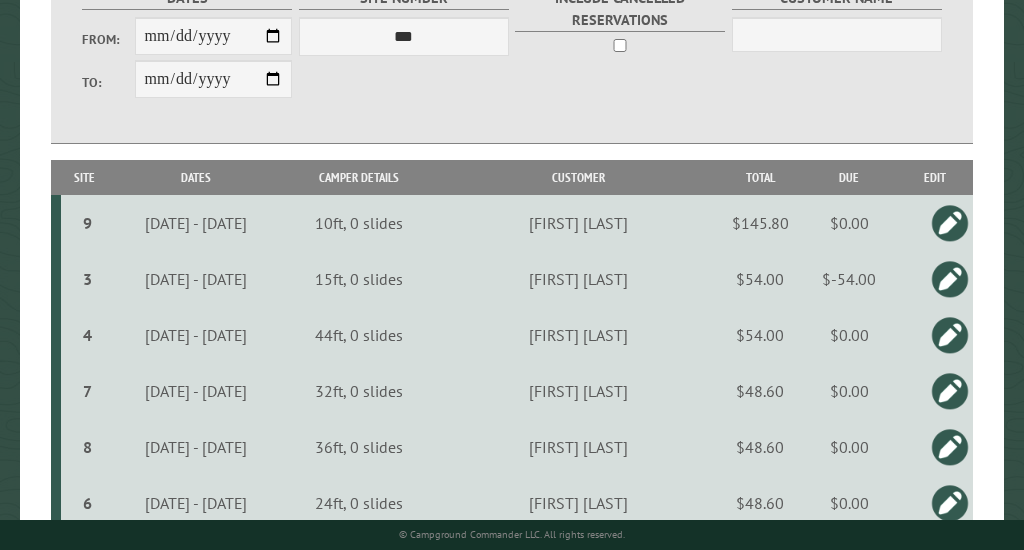 click on "$-54.00" at bounding box center [848, 279] 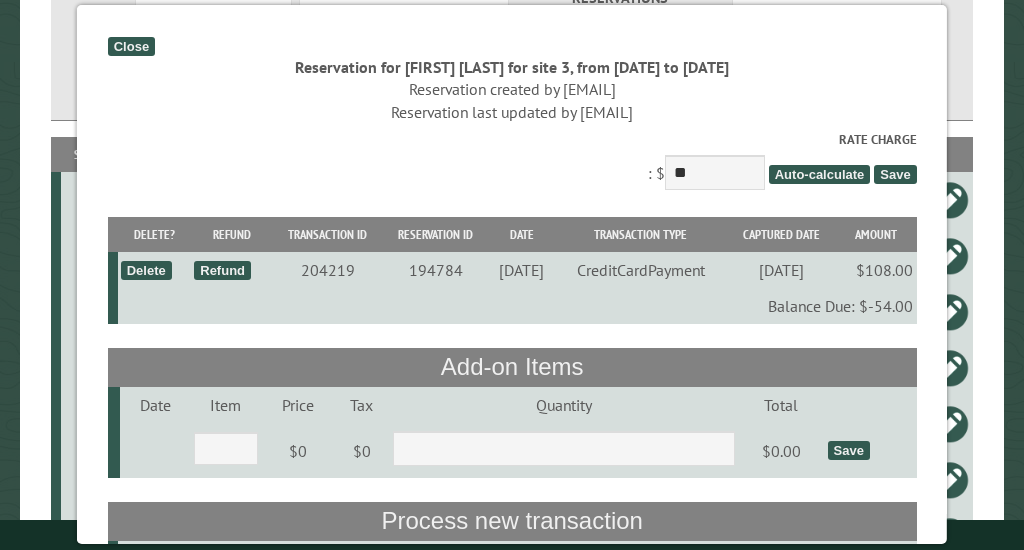 scroll, scrollTop: 416, scrollLeft: 0, axis: vertical 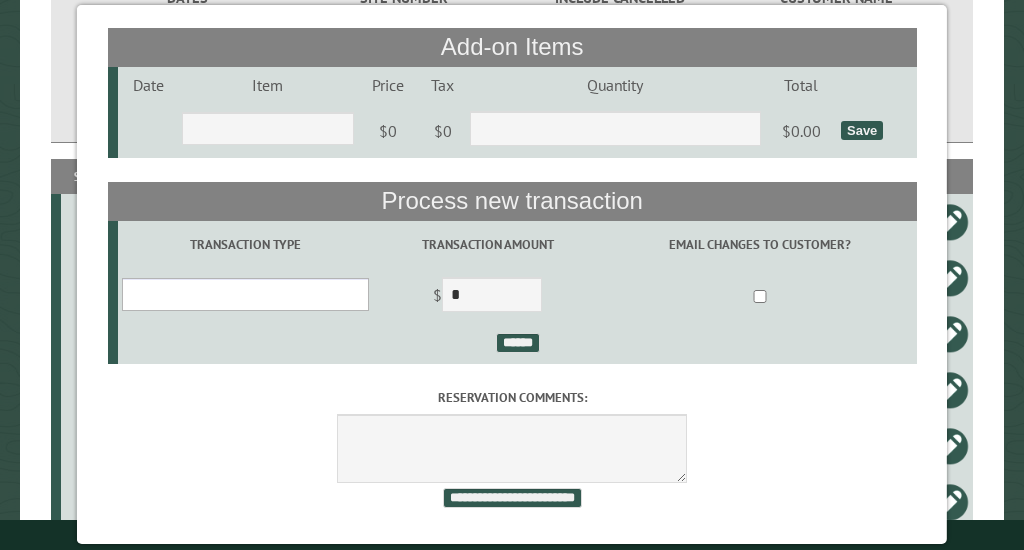 click on "**********" at bounding box center (245, 294) 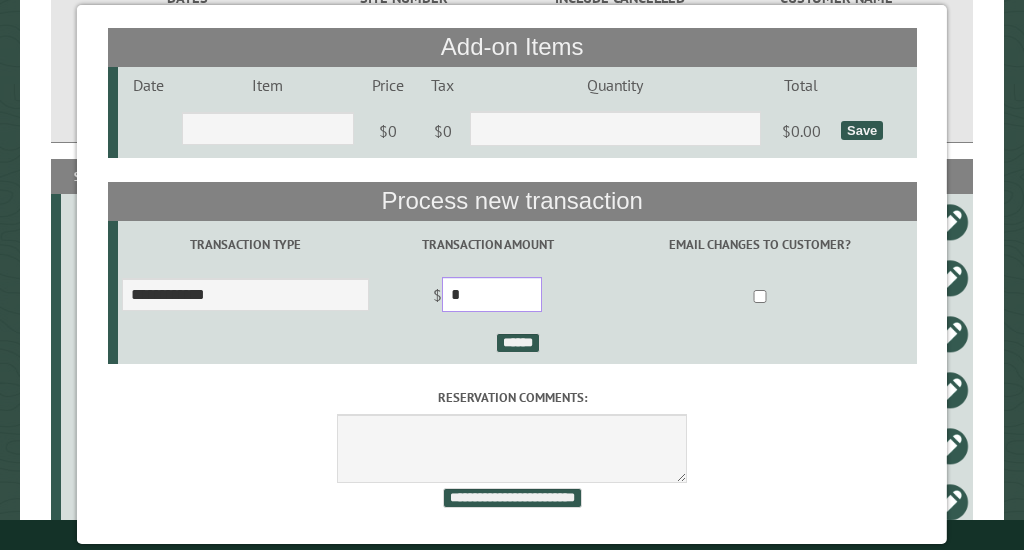 click on "*" at bounding box center (492, 294) 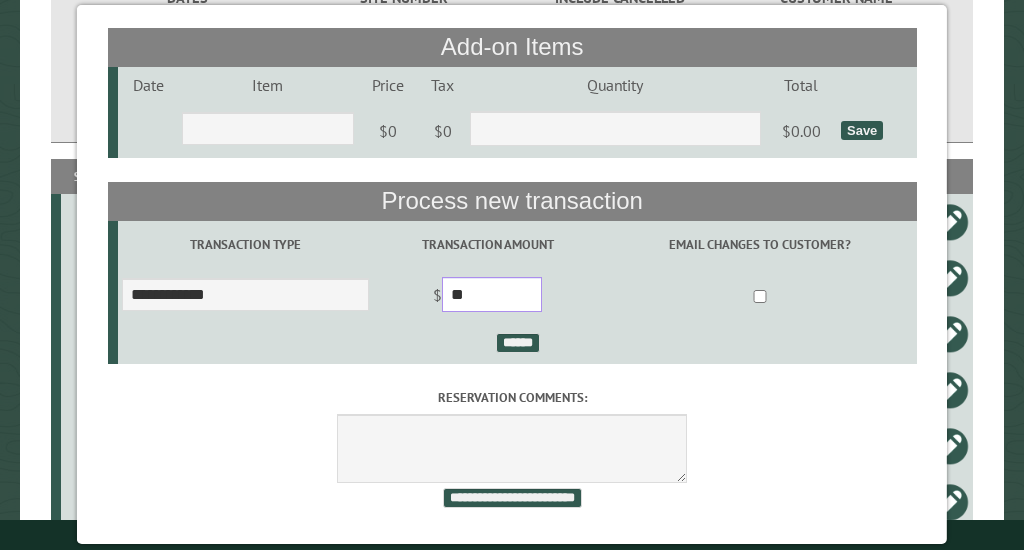 type on "**" 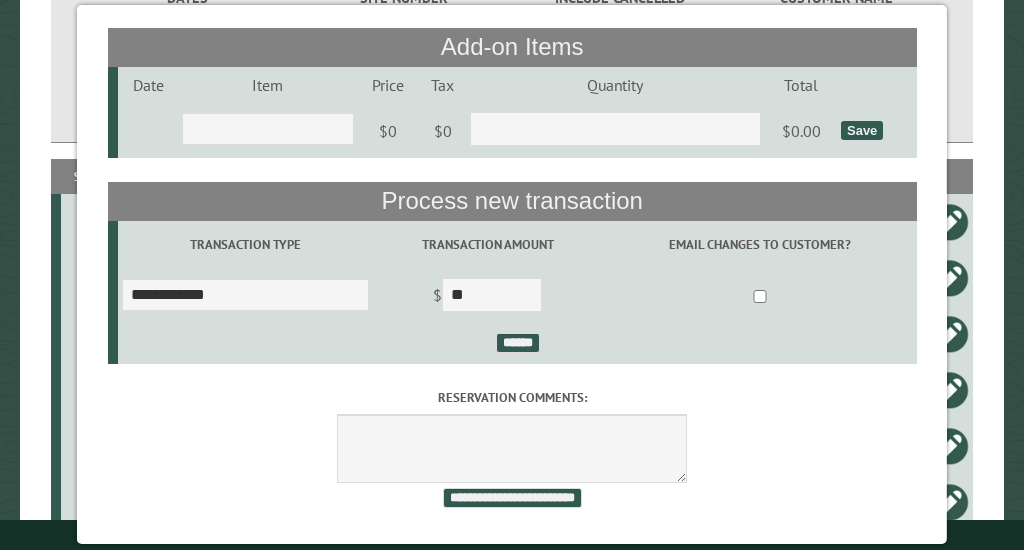 click on "******" at bounding box center (517, 345) 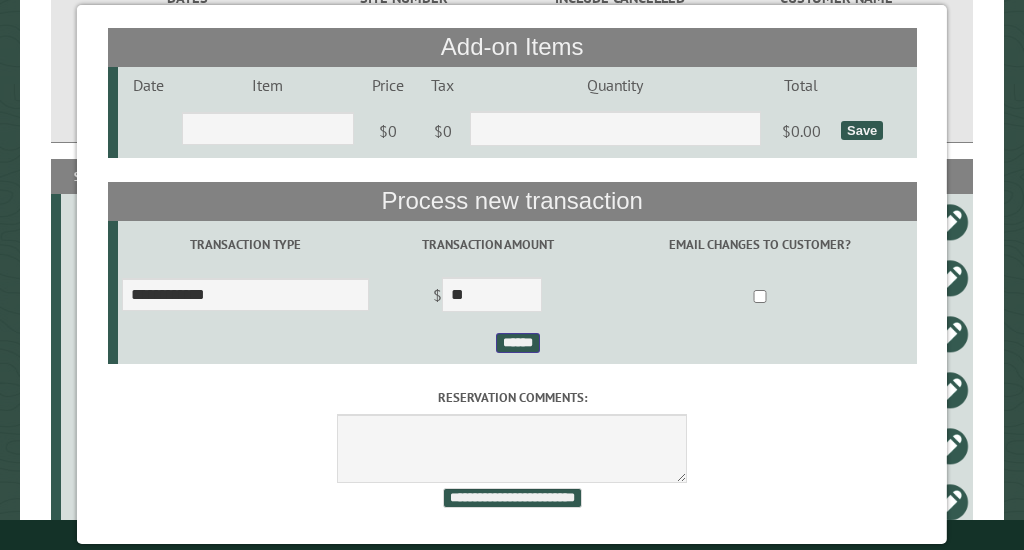 click on "******" at bounding box center (517, 343) 